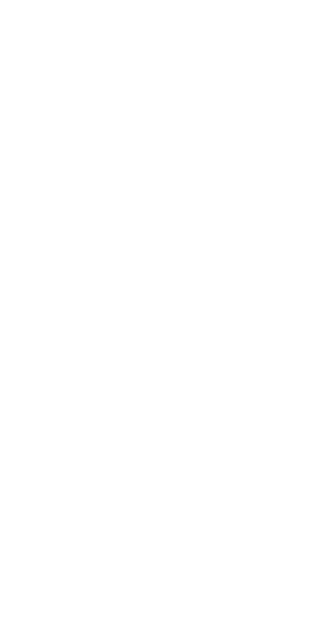 scroll, scrollTop: 0, scrollLeft: 0, axis: both 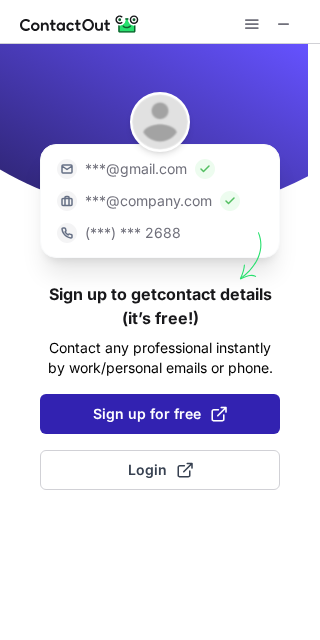 click on "Sign up for free" at bounding box center [160, 414] 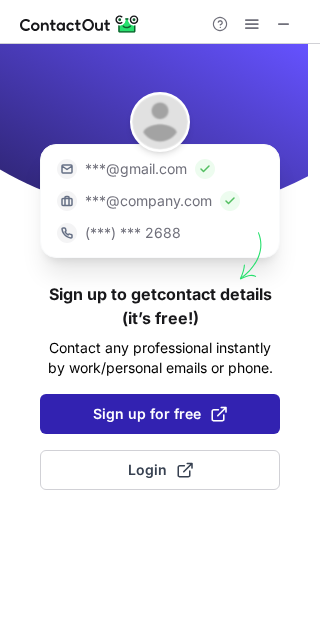 type 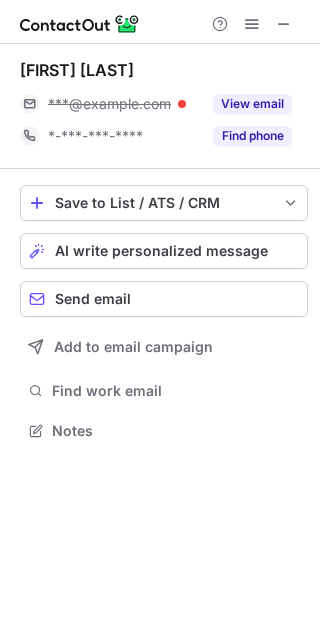 scroll, scrollTop: 10, scrollLeft: 10, axis: both 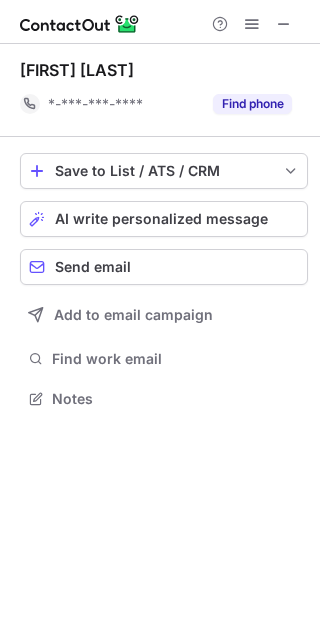 click on "*-***-***-****" at bounding box center (124, 104) 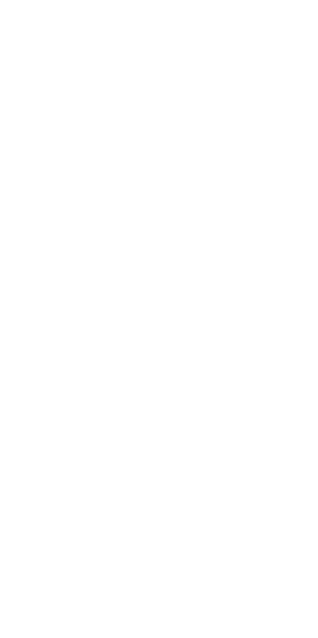 scroll, scrollTop: 0, scrollLeft: 0, axis: both 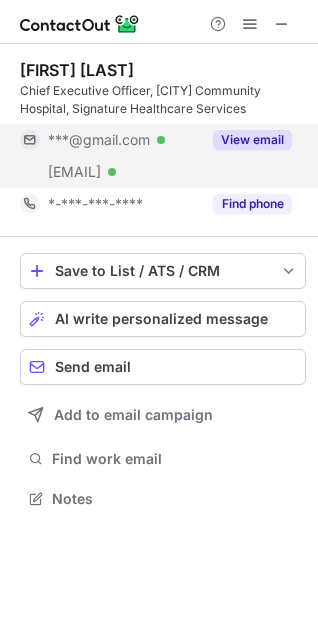 click on "***@msn.com Verified" at bounding box center (110, 172) 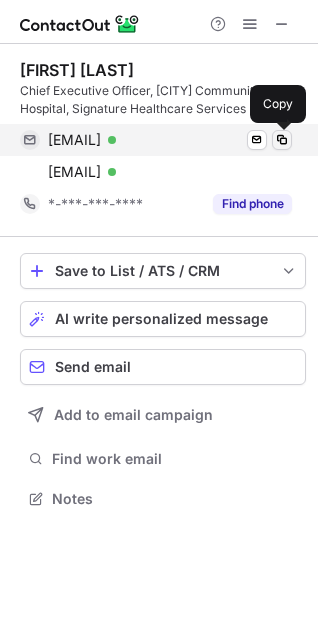 click at bounding box center [282, 140] 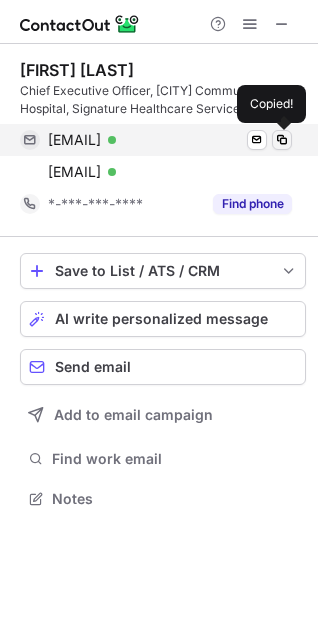 type 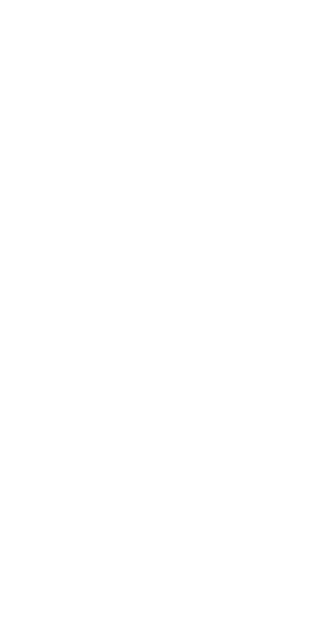 scroll, scrollTop: 0, scrollLeft: 0, axis: both 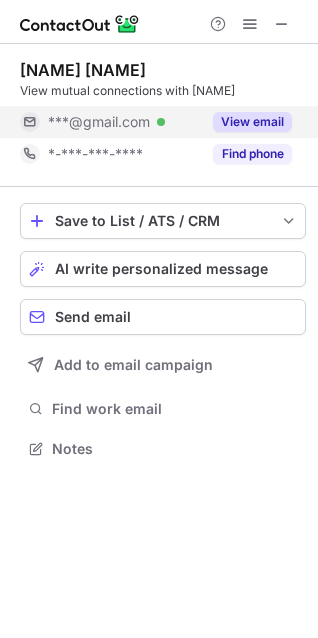 click on "View email" at bounding box center (252, 122) 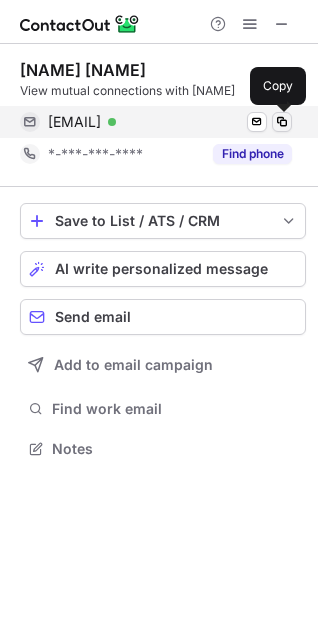 click at bounding box center [282, 122] 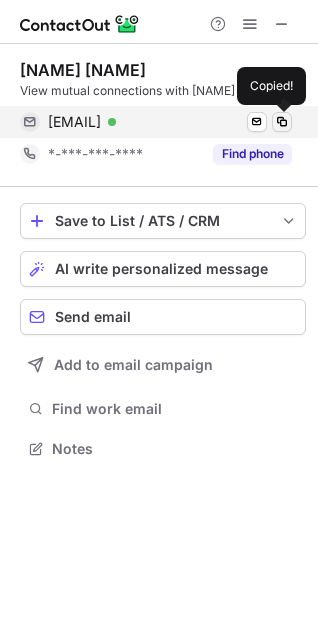type 